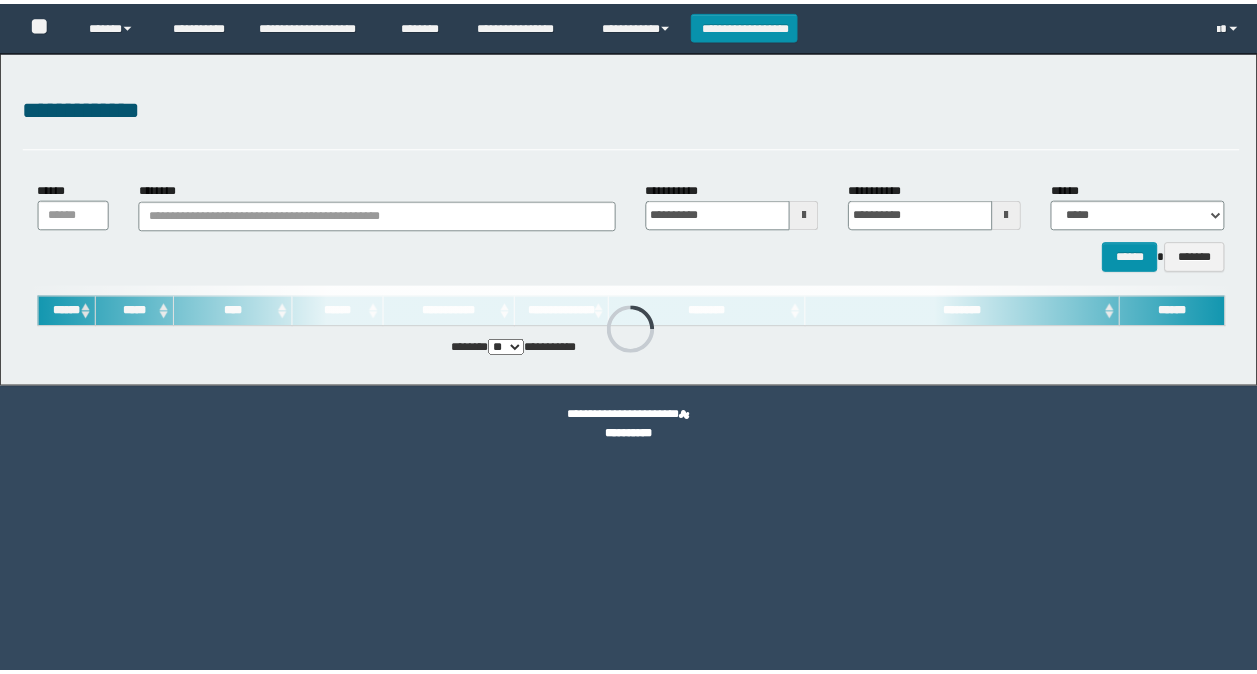 scroll, scrollTop: 0, scrollLeft: 0, axis: both 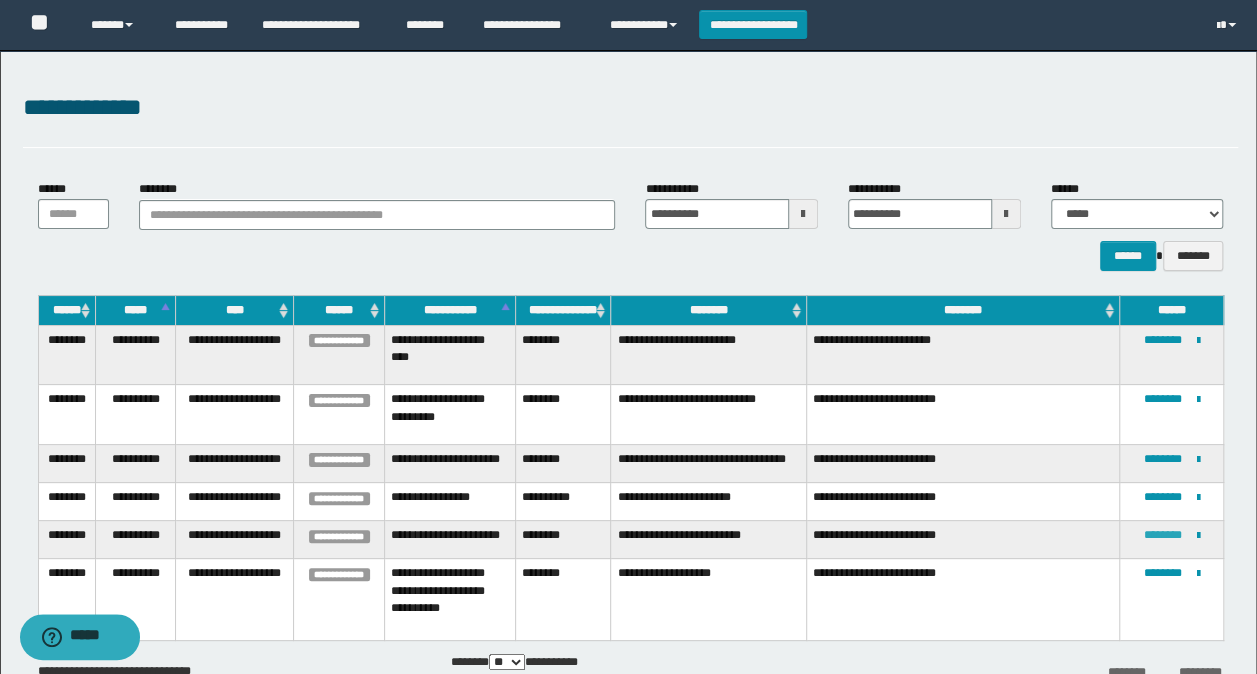 click on "********" at bounding box center (1163, 535) 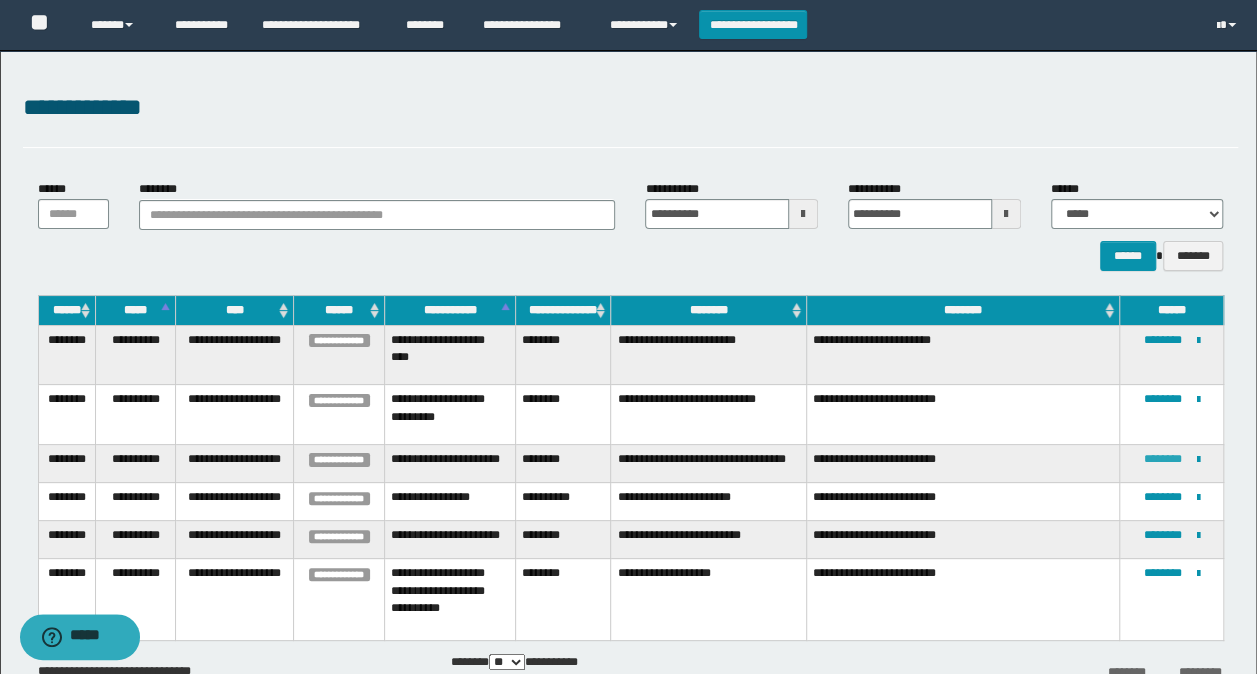 click on "********" at bounding box center (1163, 459) 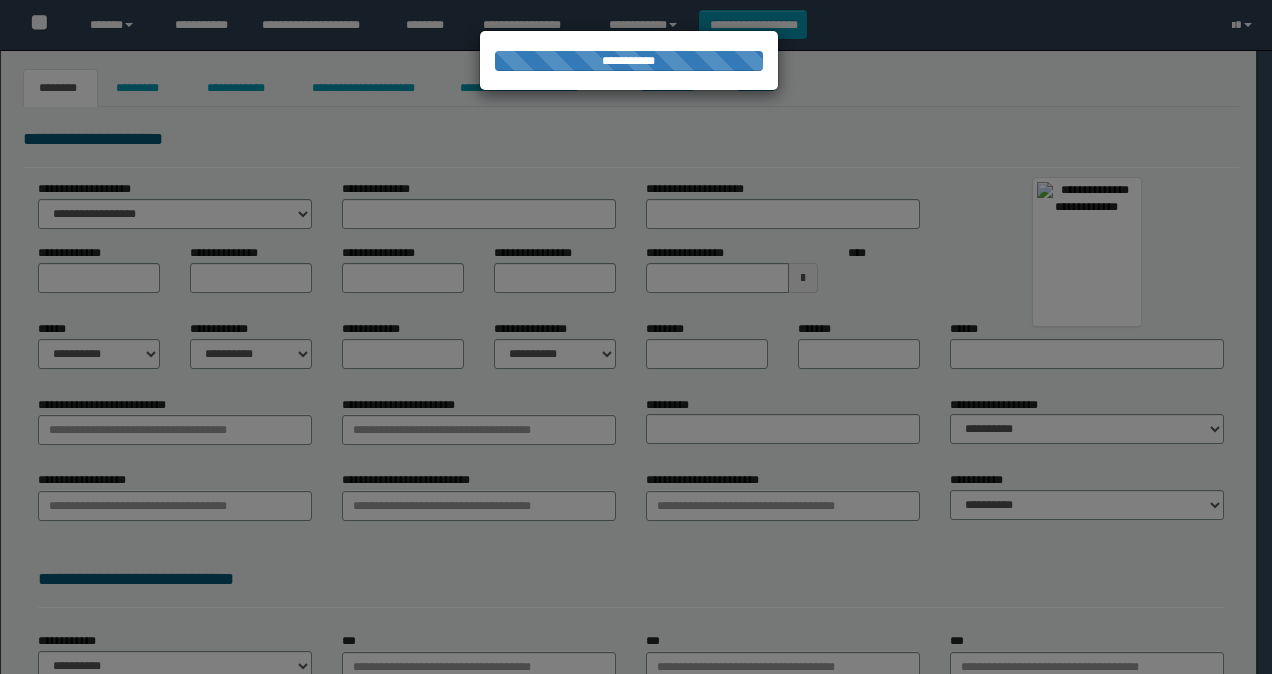 scroll, scrollTop: 0, scrollLeft: 0, axis: both 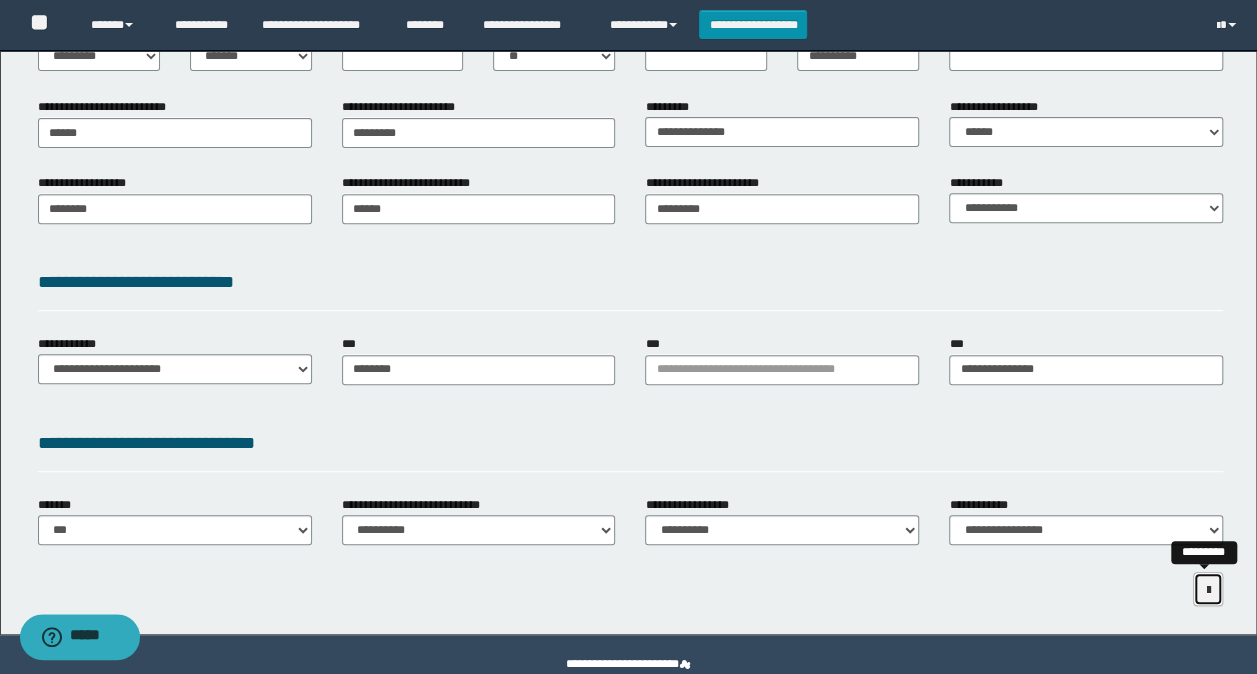 click at bounding box center [1208, 590] 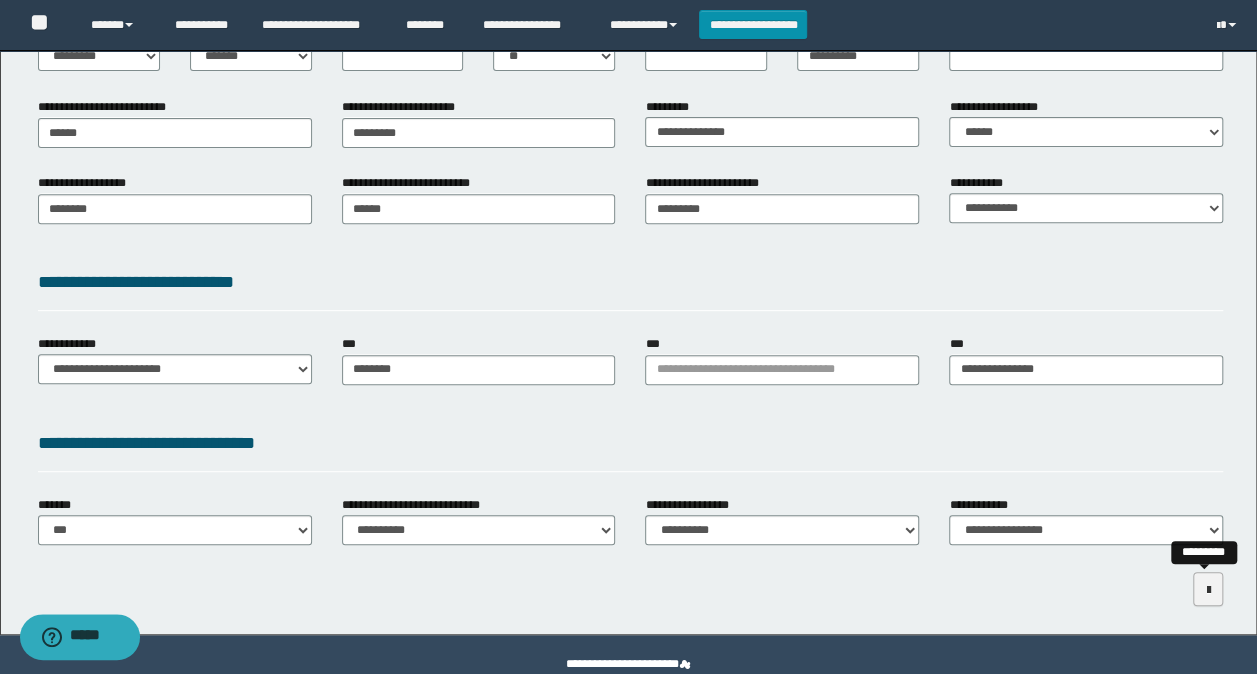 scroll, scrollTop: 269, scrollLeft: 0, axis: vertical 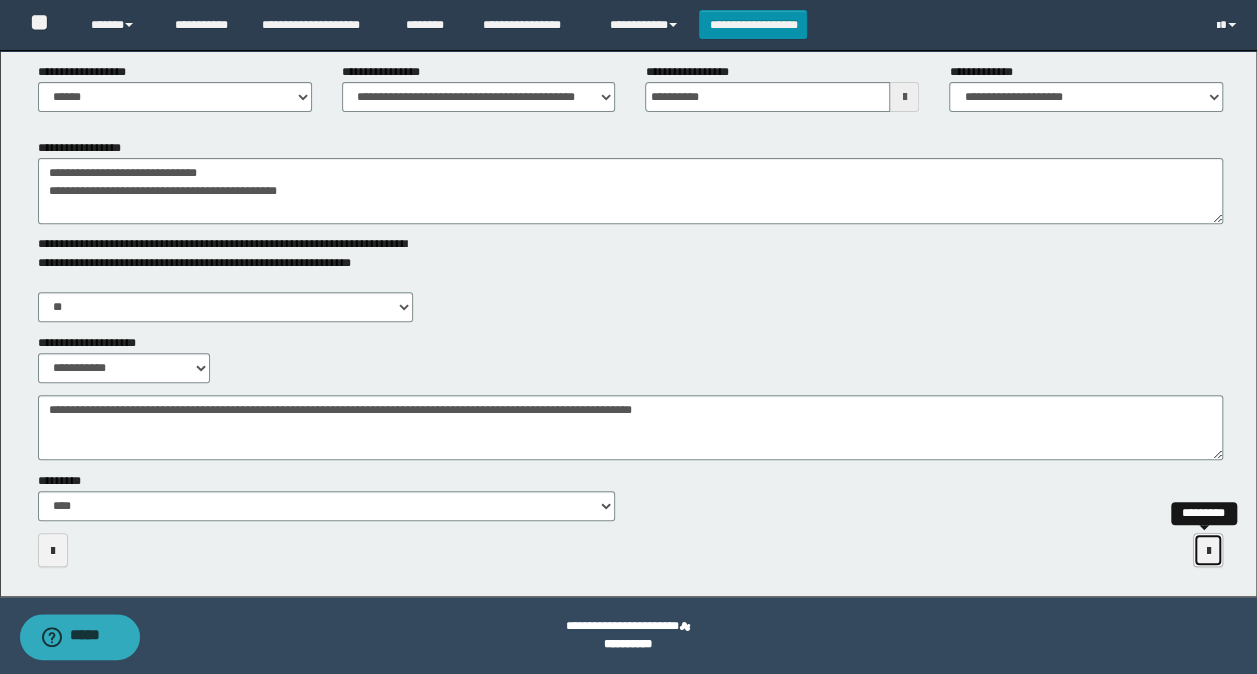 click at bounding box center [1208, 551] 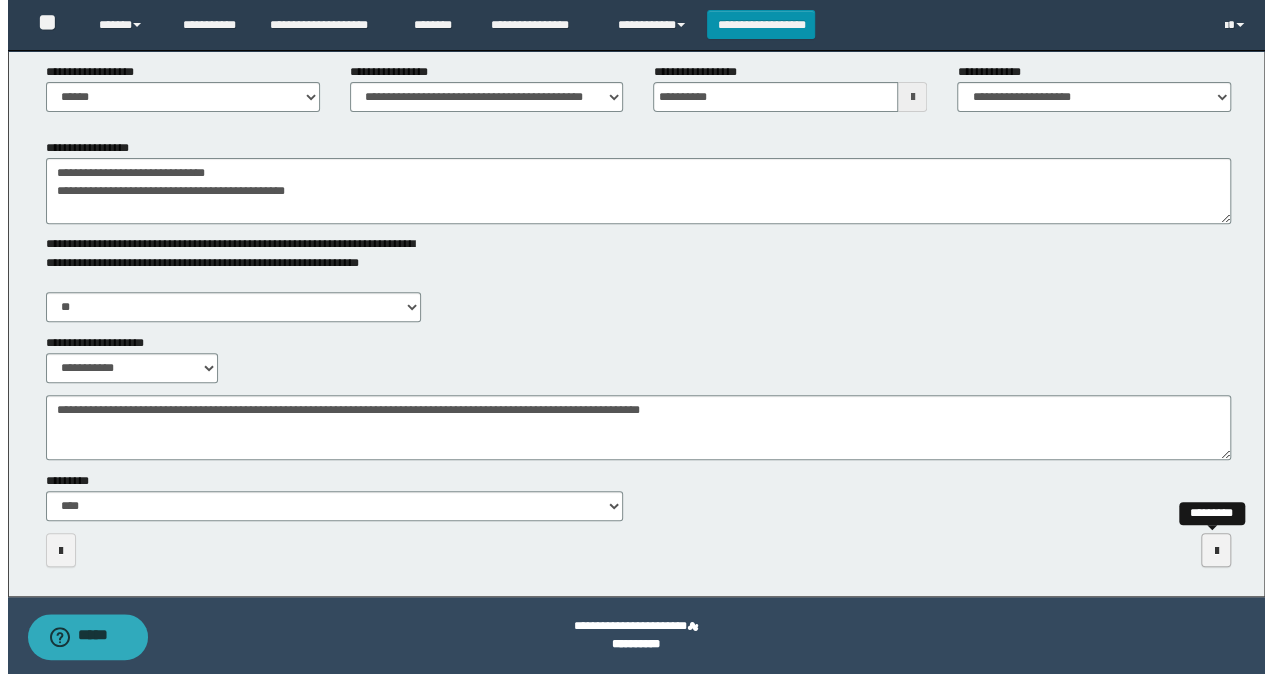 scroll, scrollTop: 0, scrollLeft: 0, axis: both 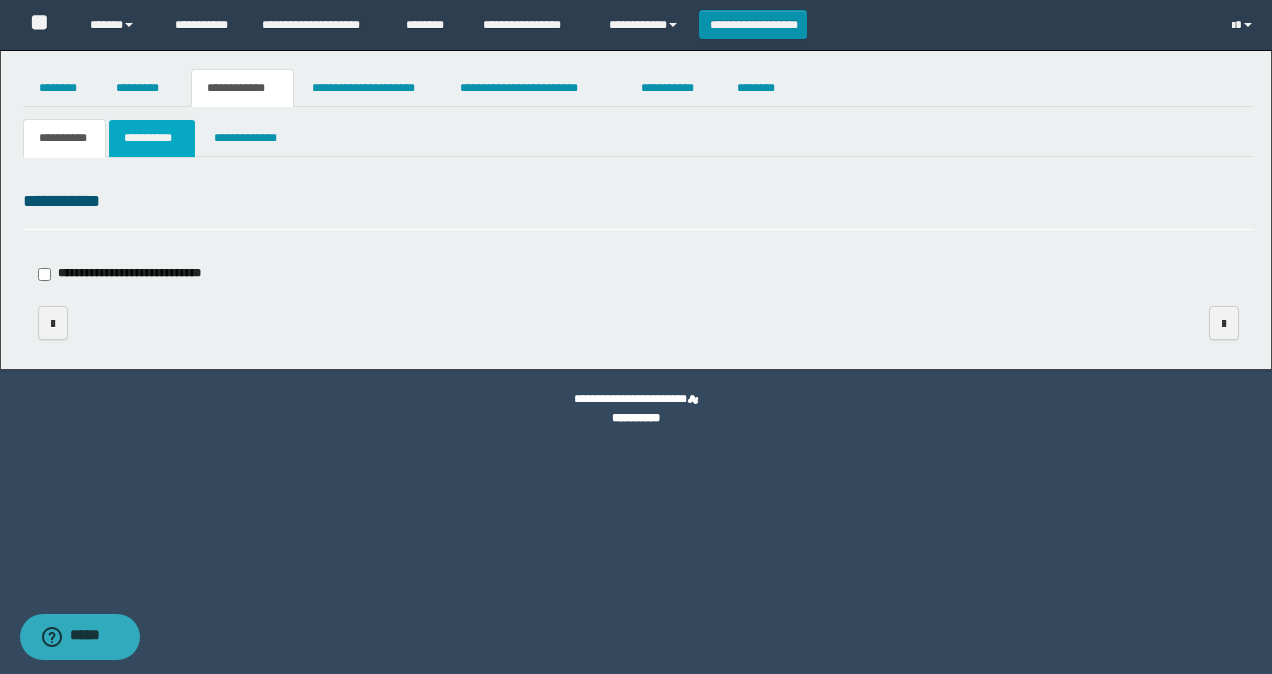 click on "**********" at bounding box center [151, 138] 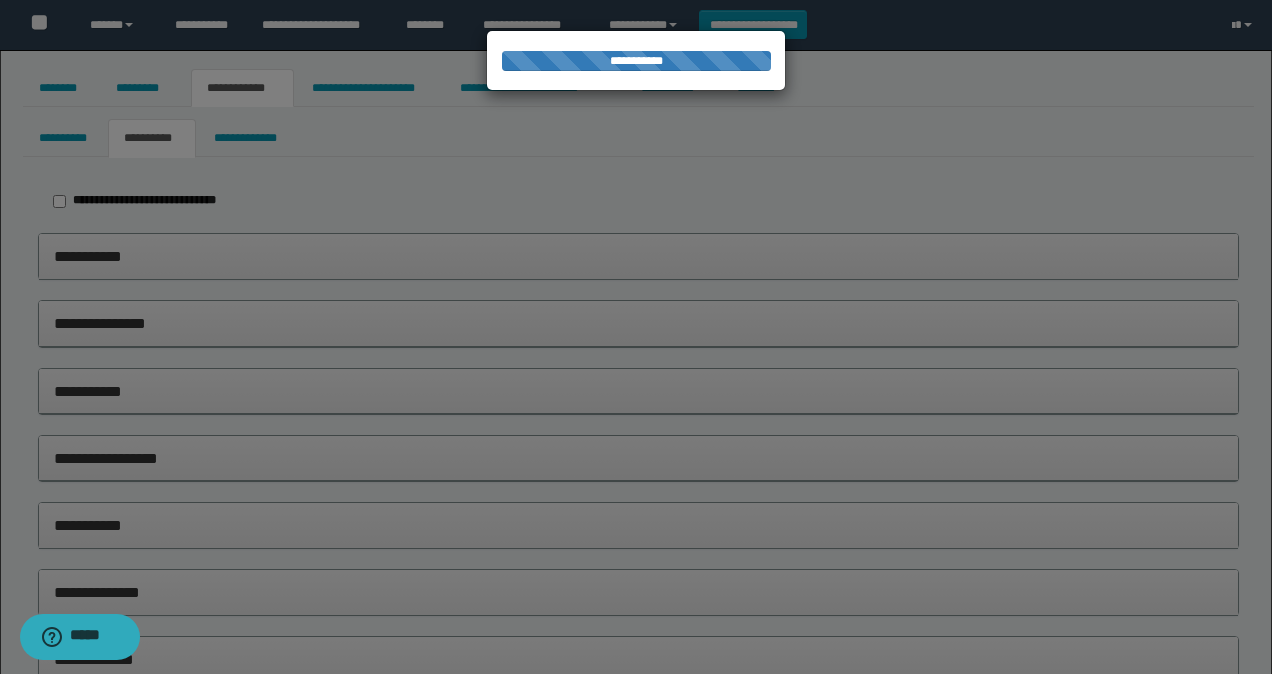 click at bounding box center [636, 337] 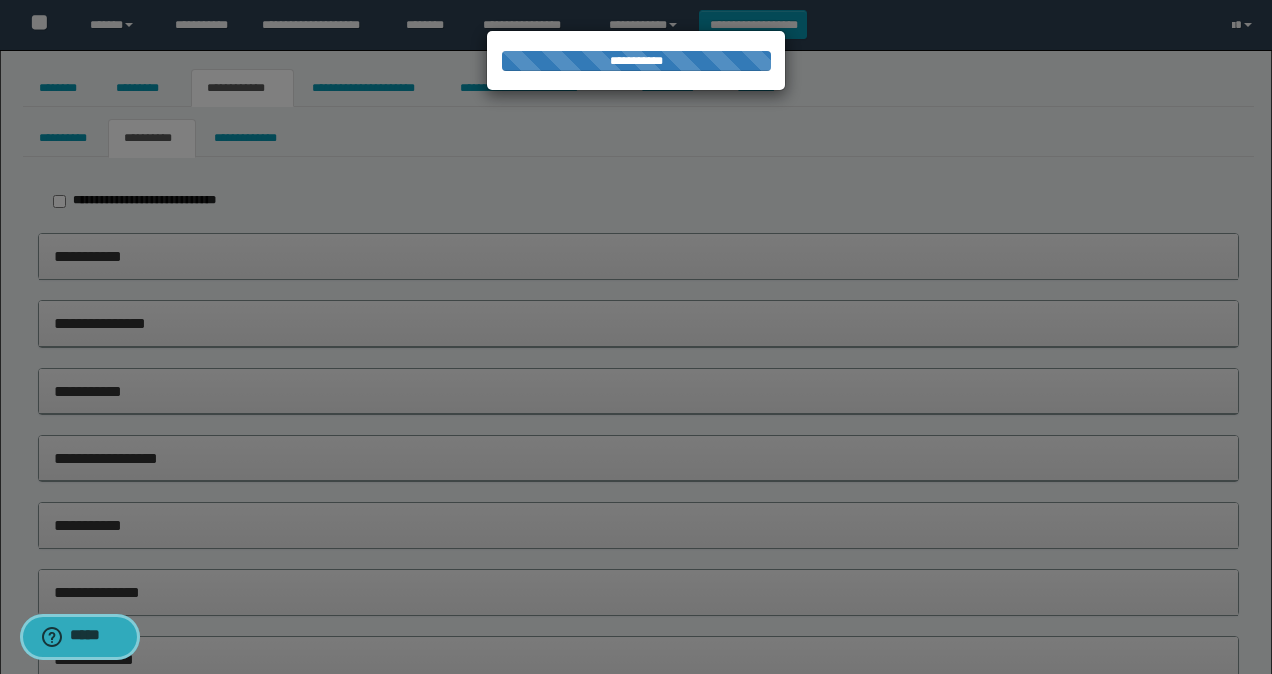 click on "*****" at bounding box center (80, 637) 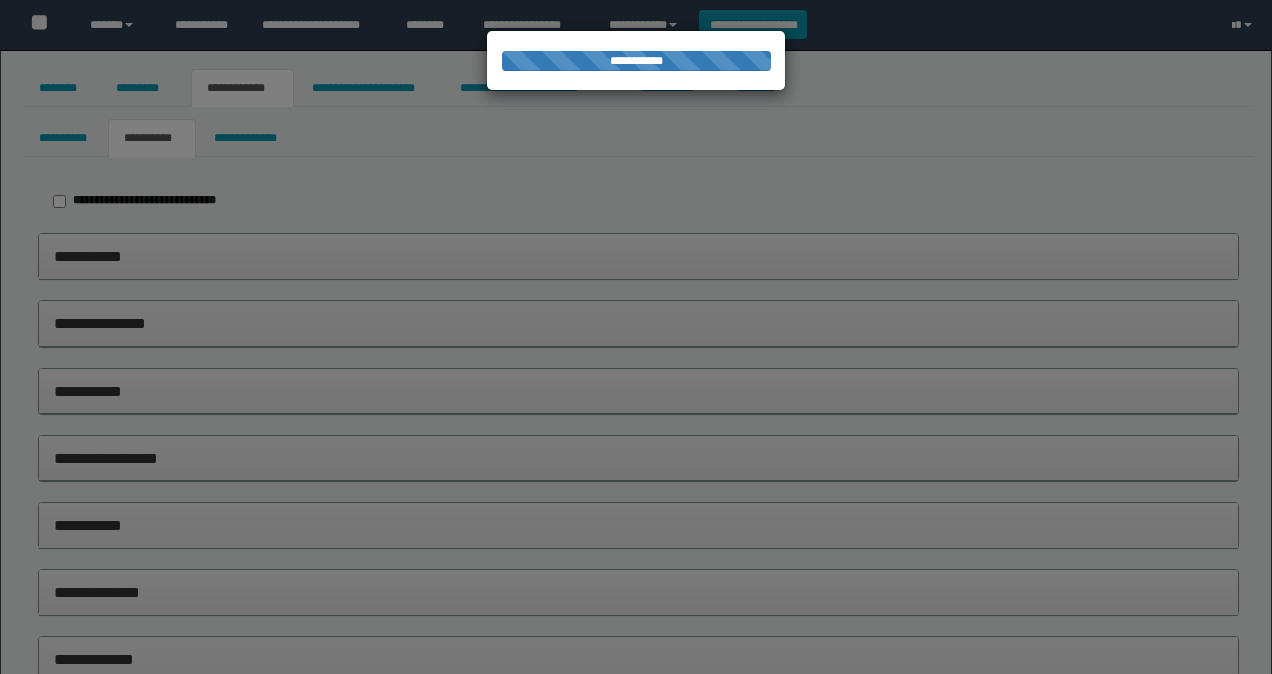 scroll, scrollTop: 0, scrollLeft: 0, axis: both 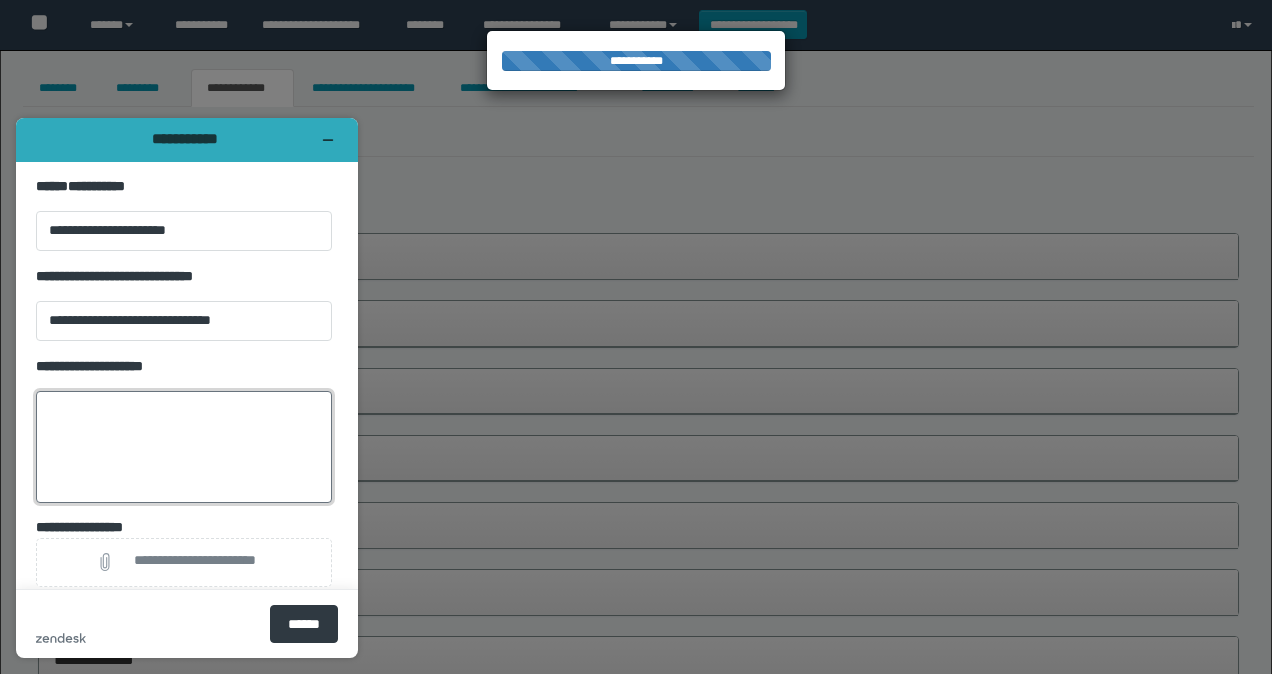 click on "**********" at bounding box center (184, 447) 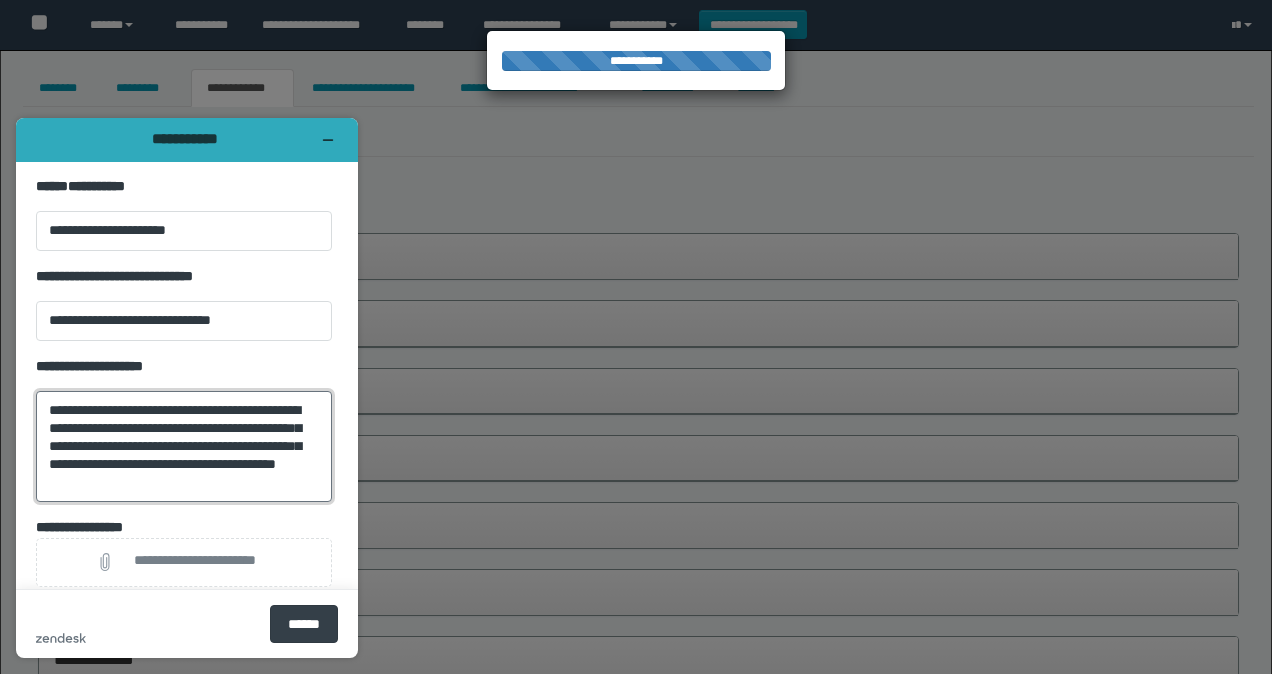 type on "**********" 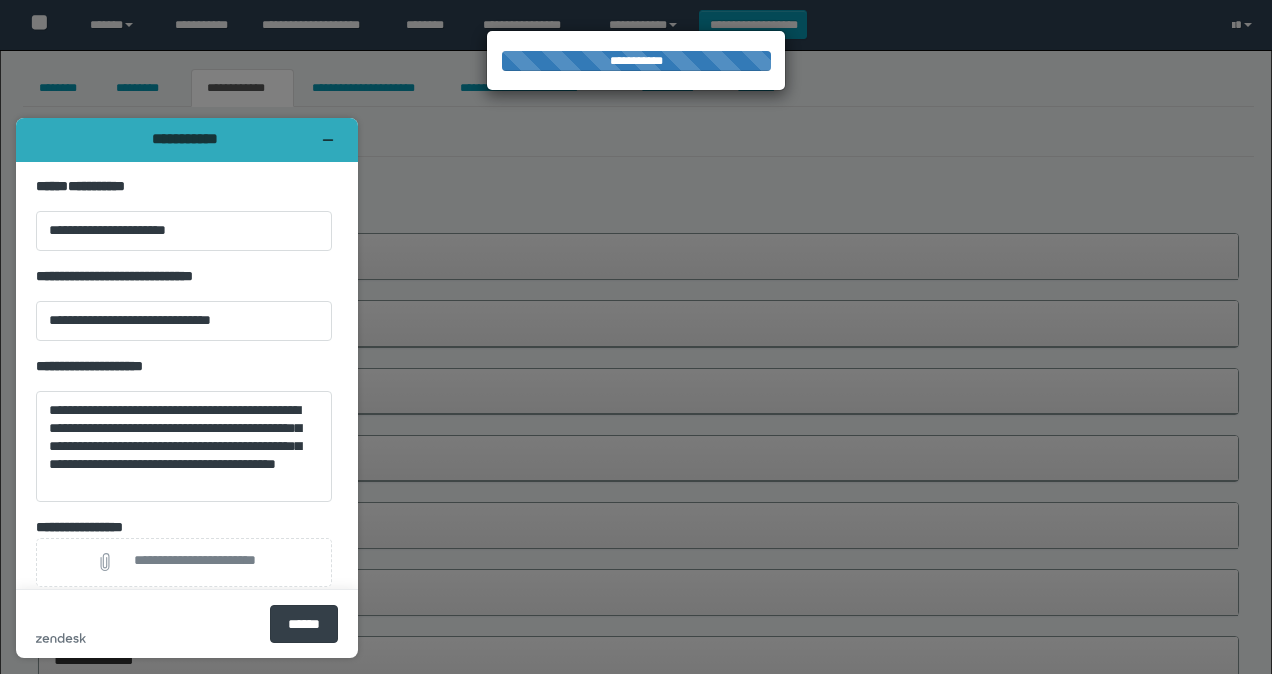click on "******" at bounding box center (304, 624) 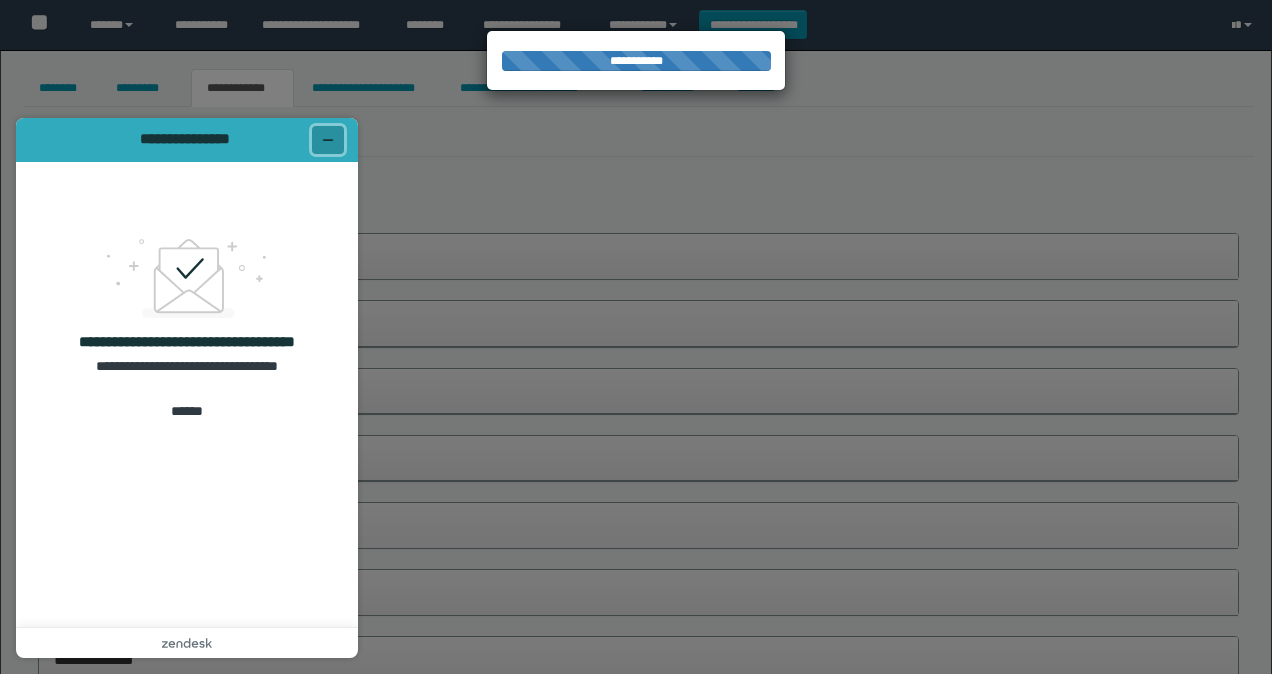 click 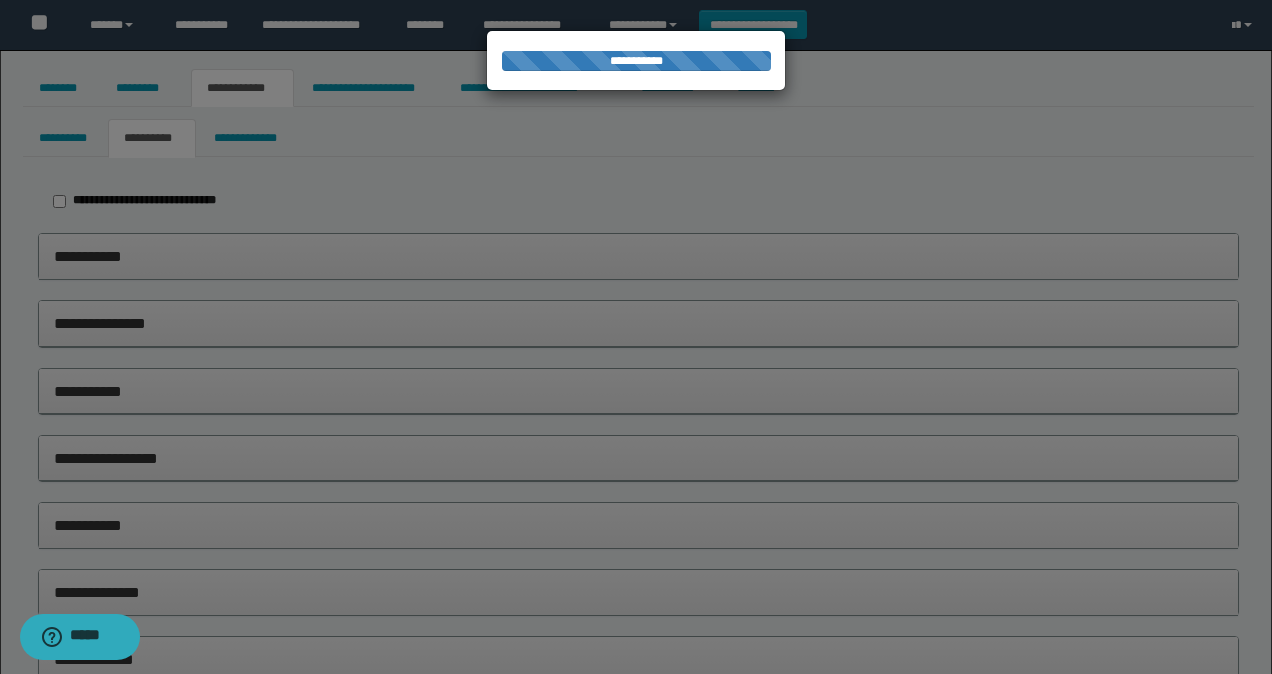 click on "**********" at bounding box center [636, 61] 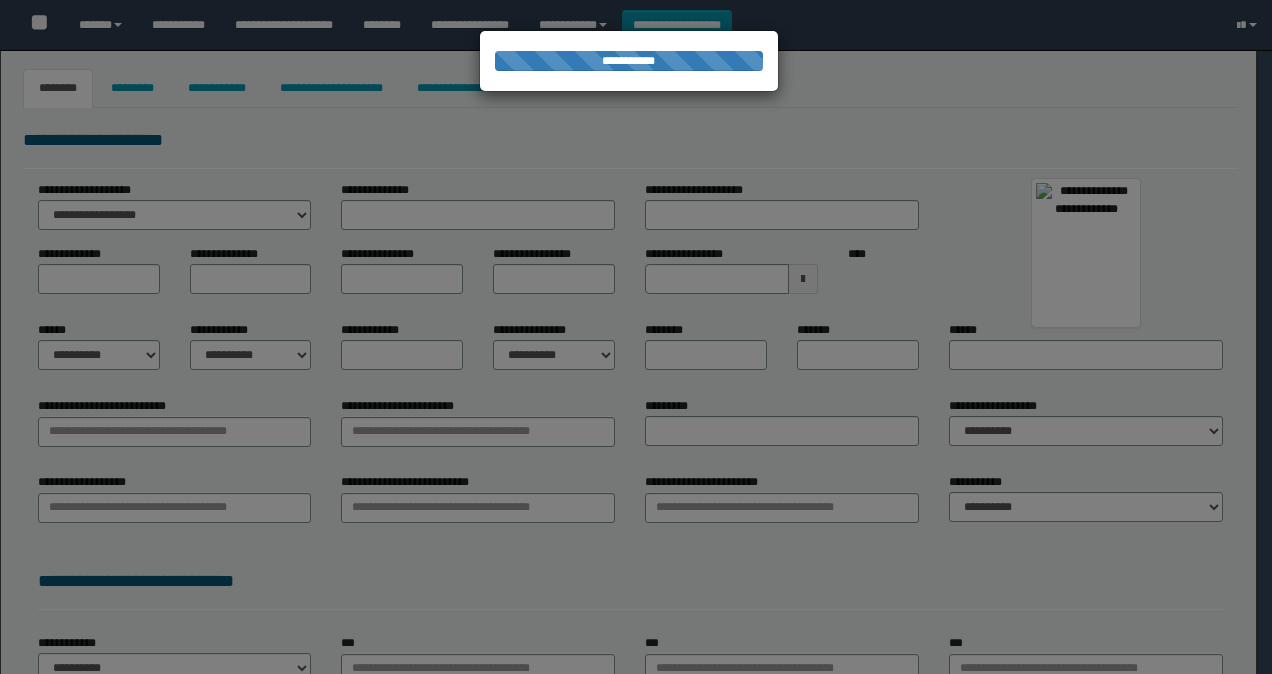 scroll, scrollTop: 0, scrollLeft: 0, axis: both 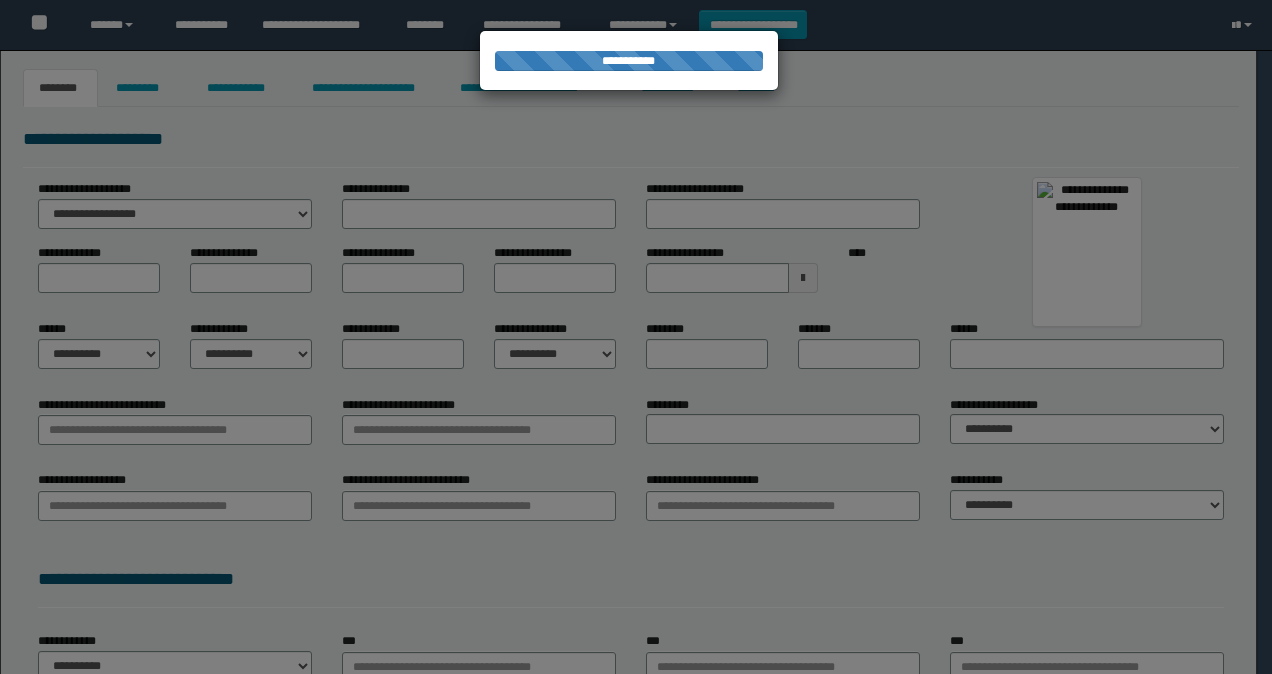 type on "*********" 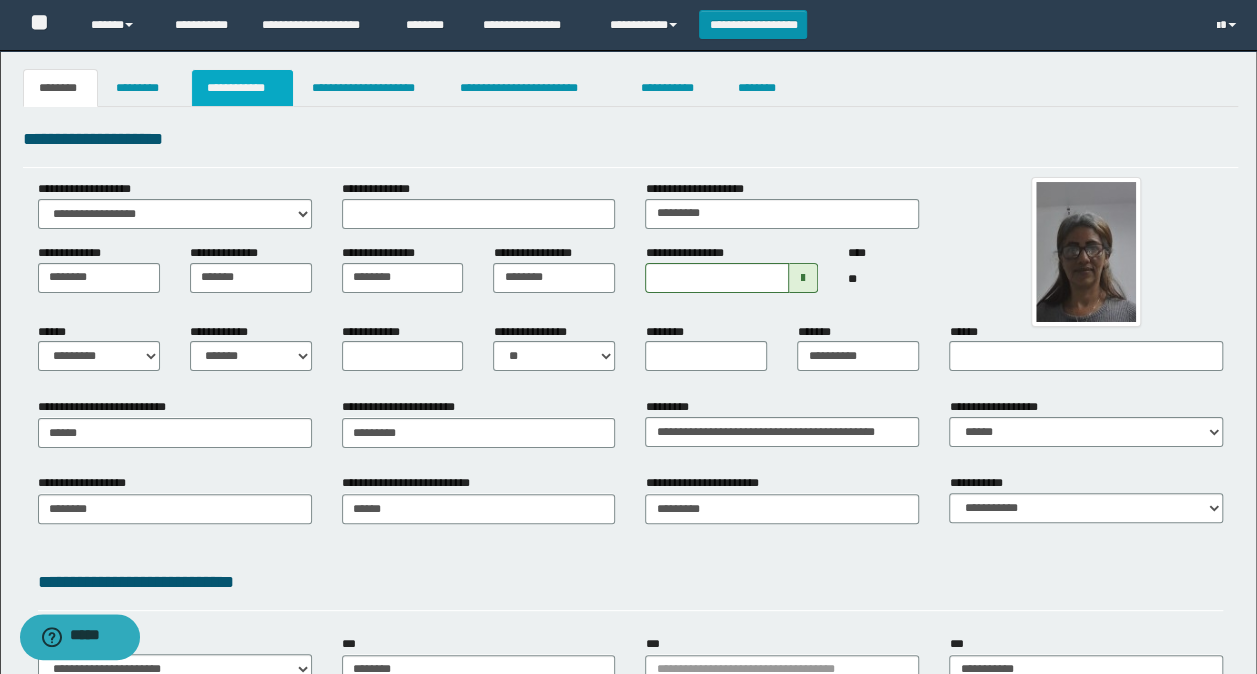 click on "**********" at bounding box center [243, 88] 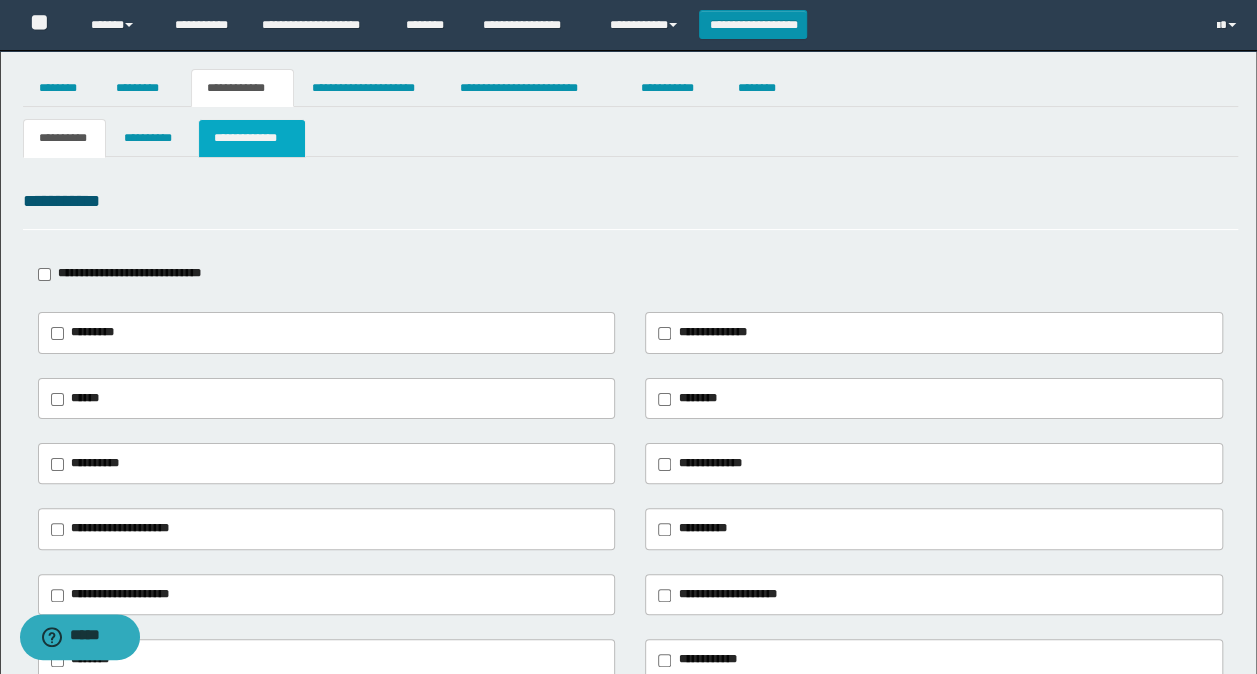 click on "**********" at bounding box center (252, 138) 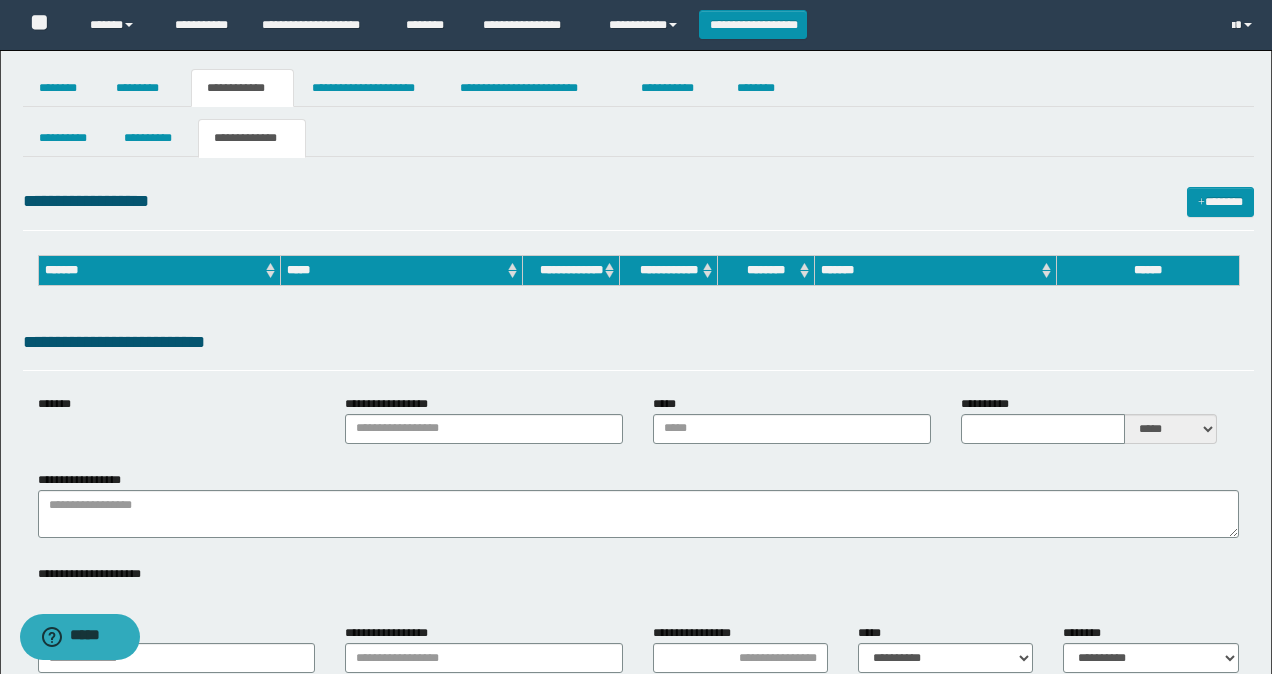 type on "**********" 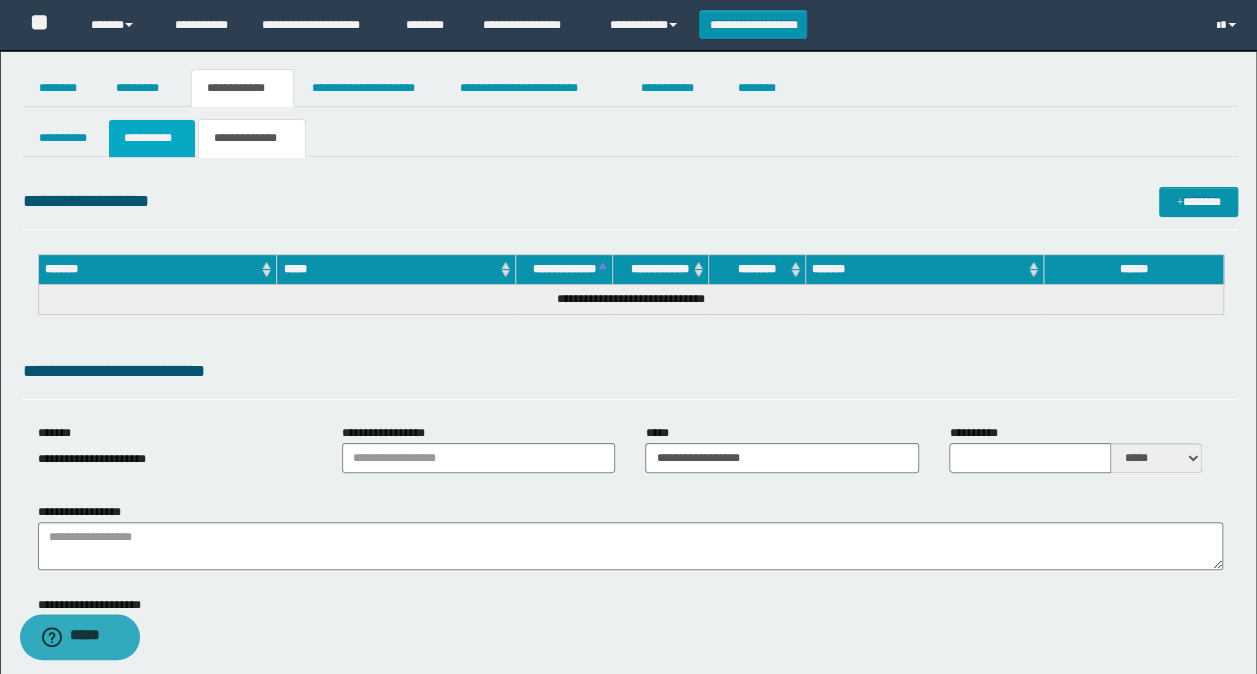 click on "**********" at bounding box center (151, 138) 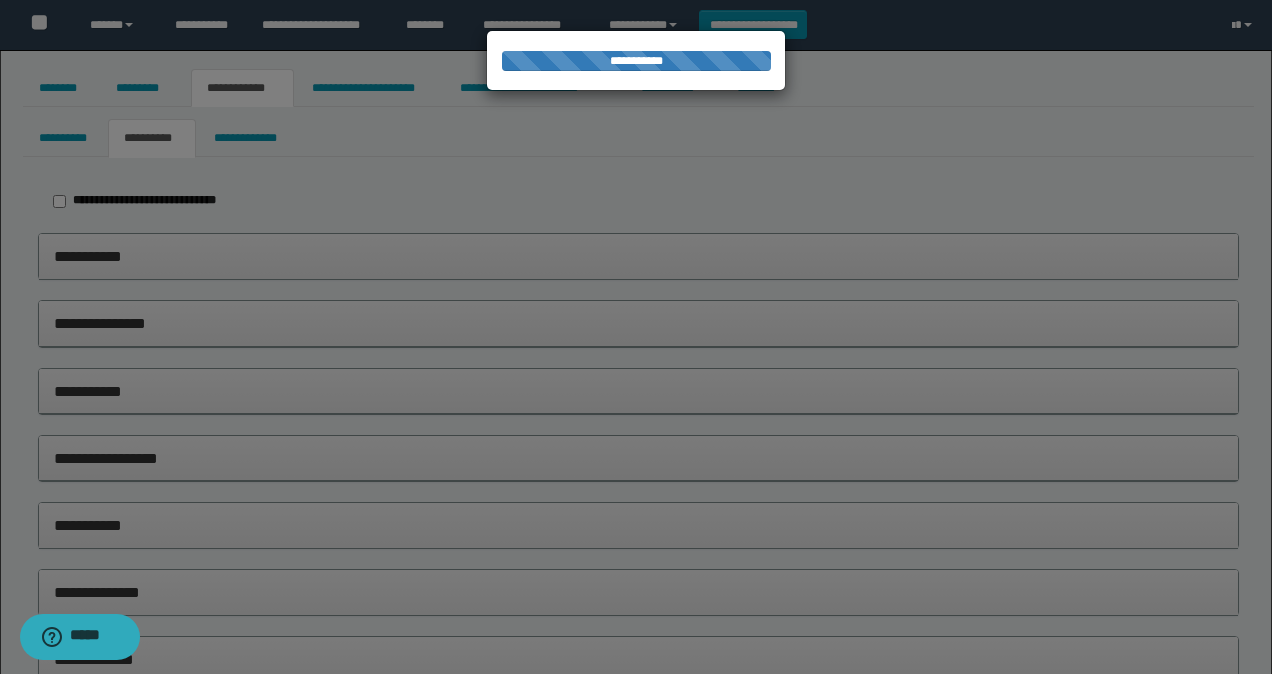 click at bounding box center [636, 337] 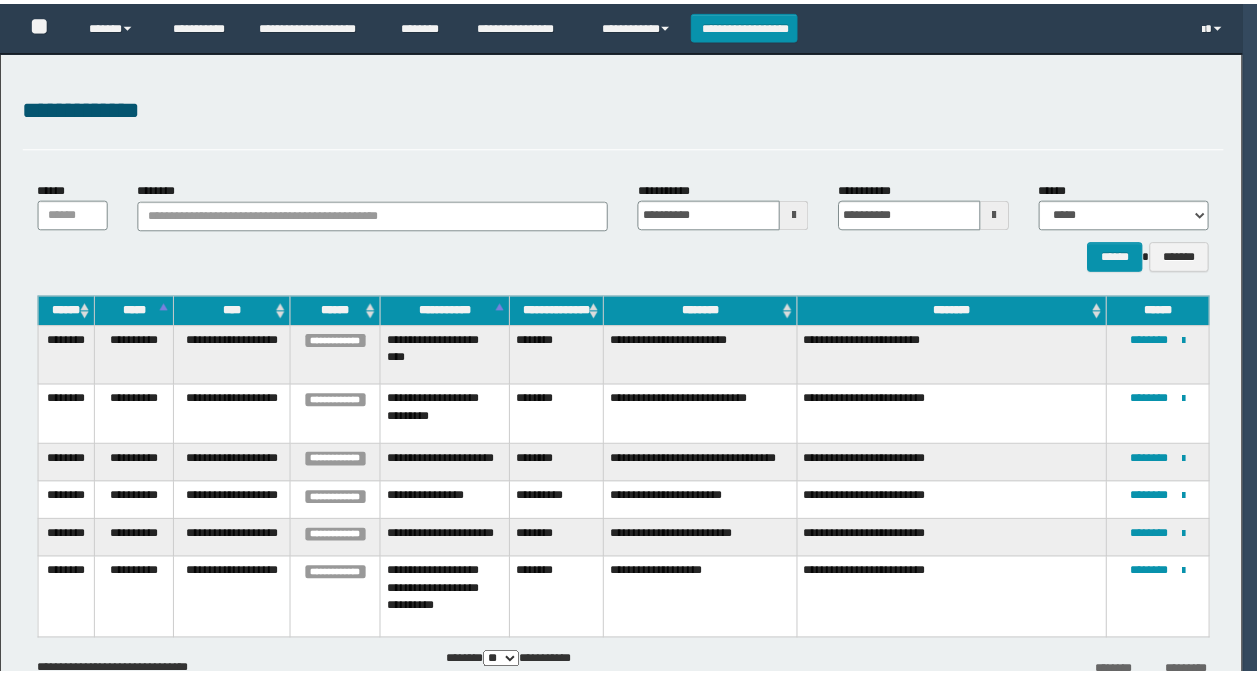 scroll, scrollTop: 0, scrollLeft: 0, axis: both 